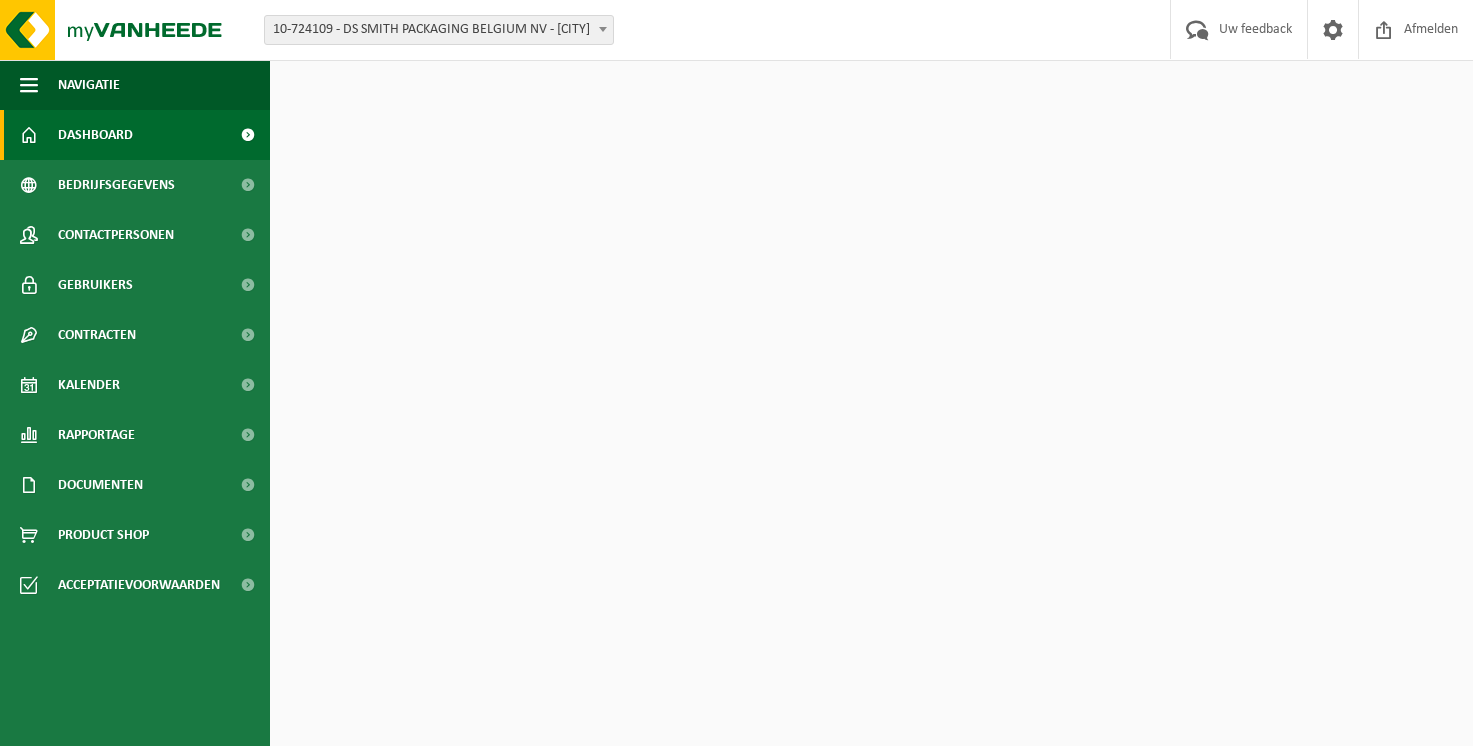 scroll, scrollTop: 0, scrollLeft: 0, axis: both 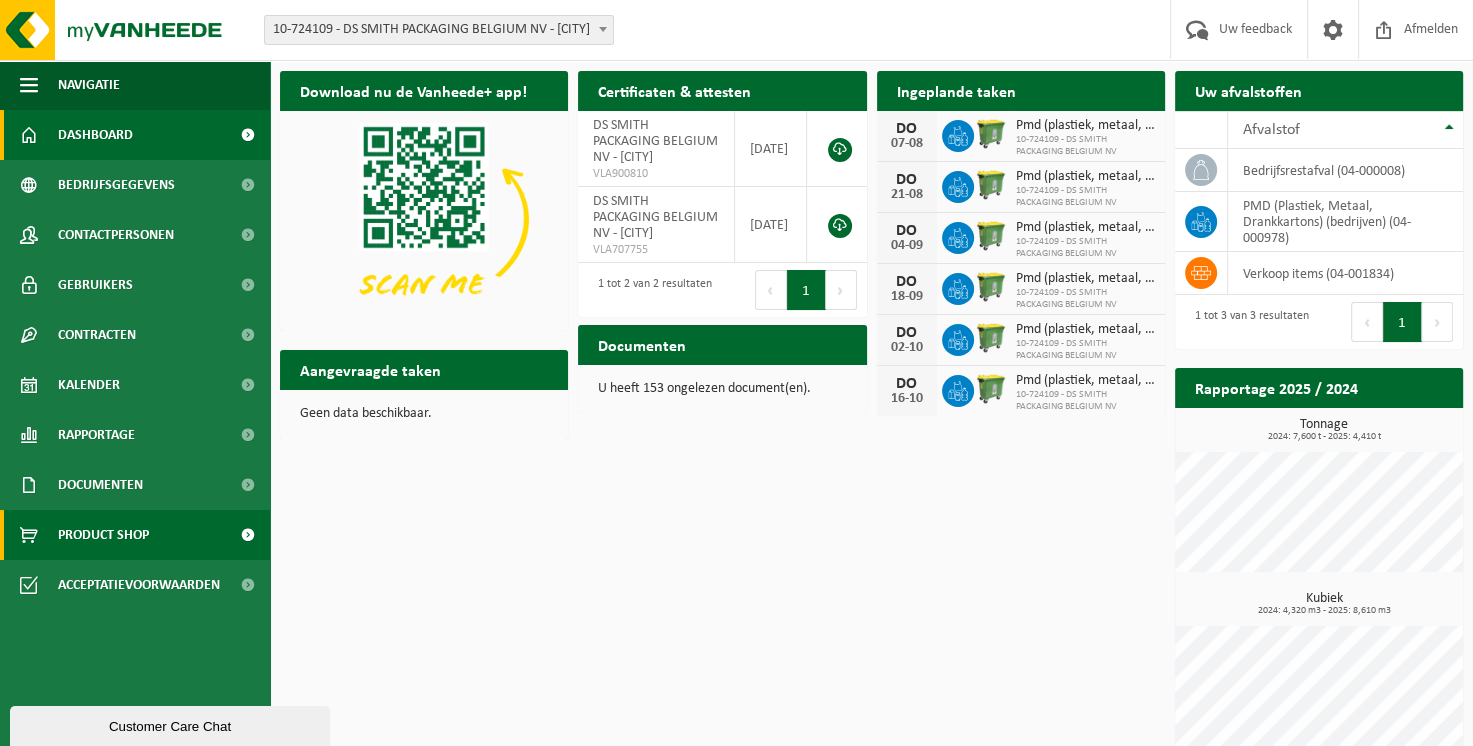 click on "Product Shop" at bounding box center [103, 535] 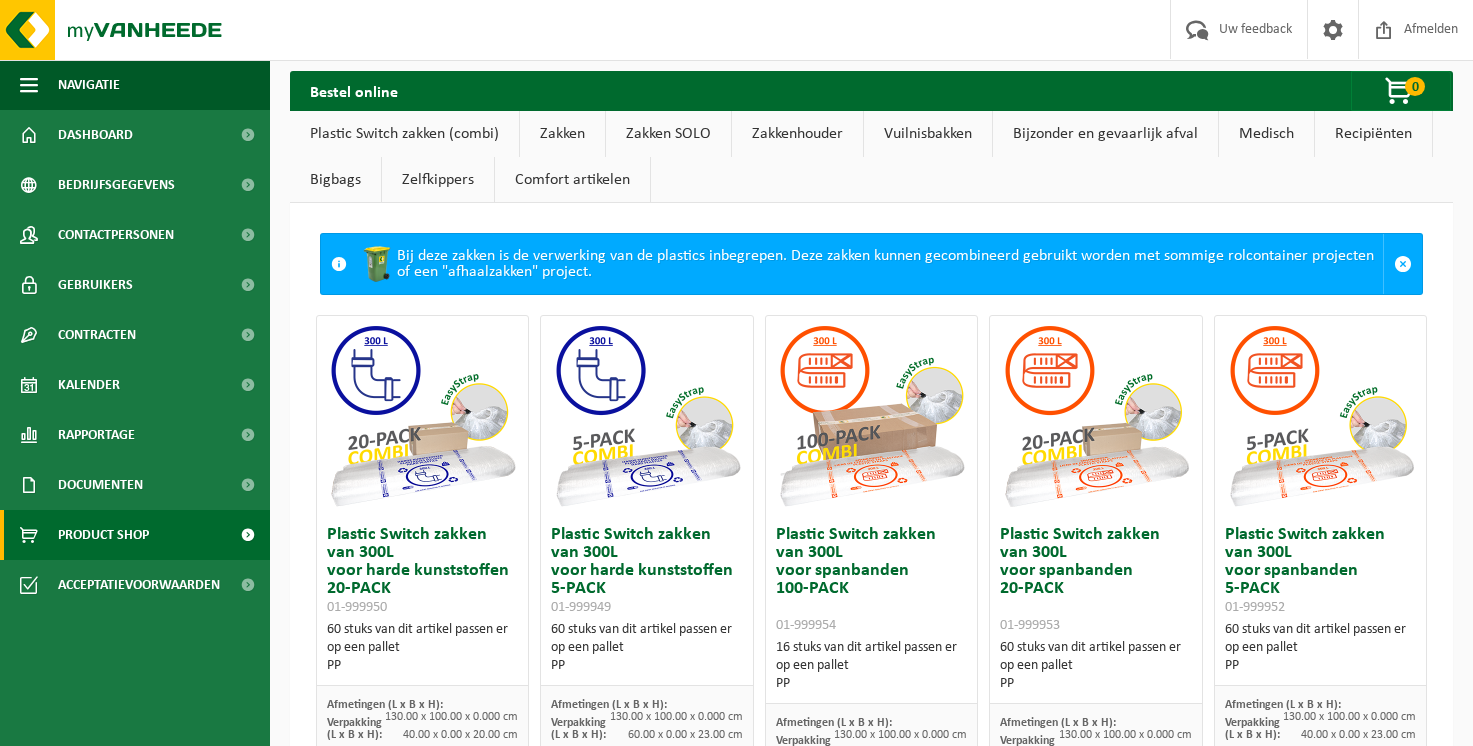 scroll, scrollTop: 0, scrollLeft: 0, axis: both 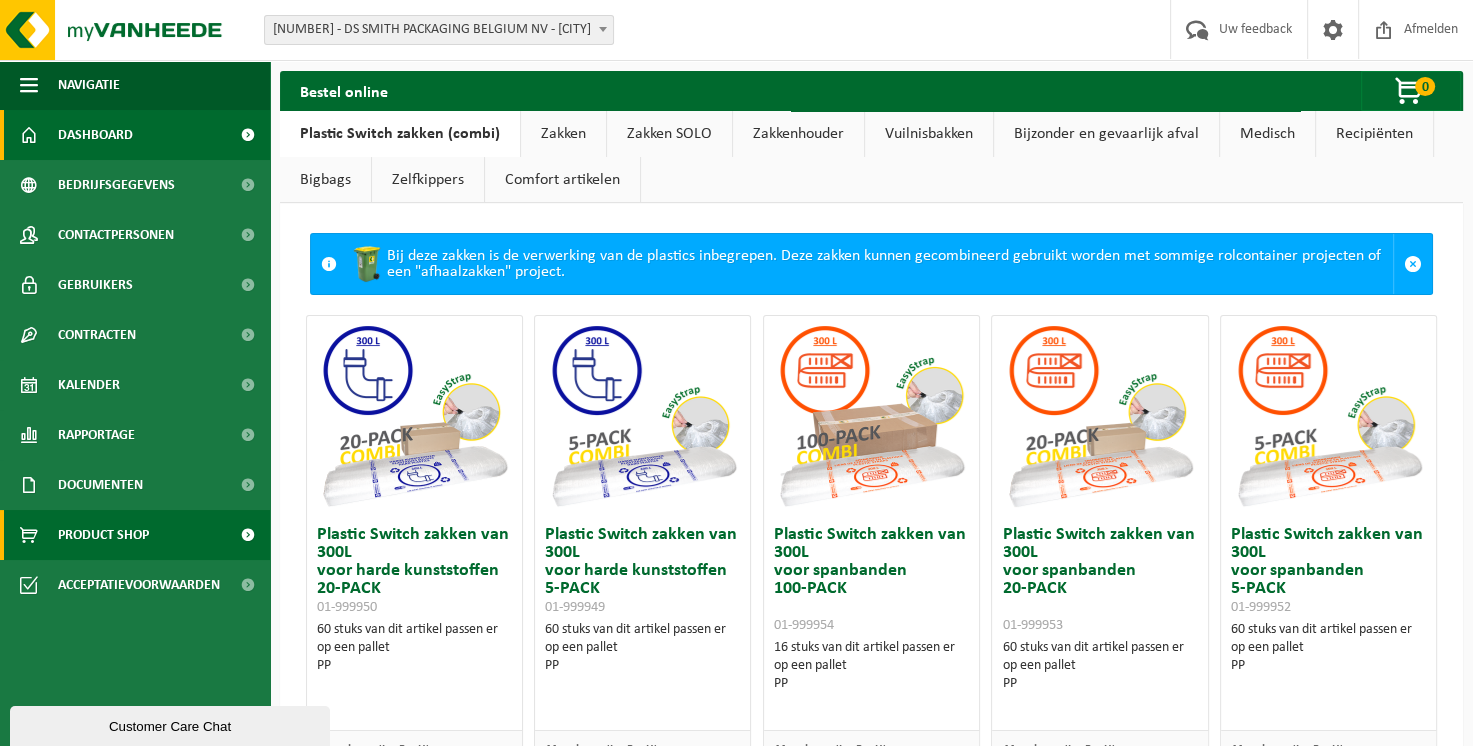 click on "Dashboard" at bounding box center [95, 135] 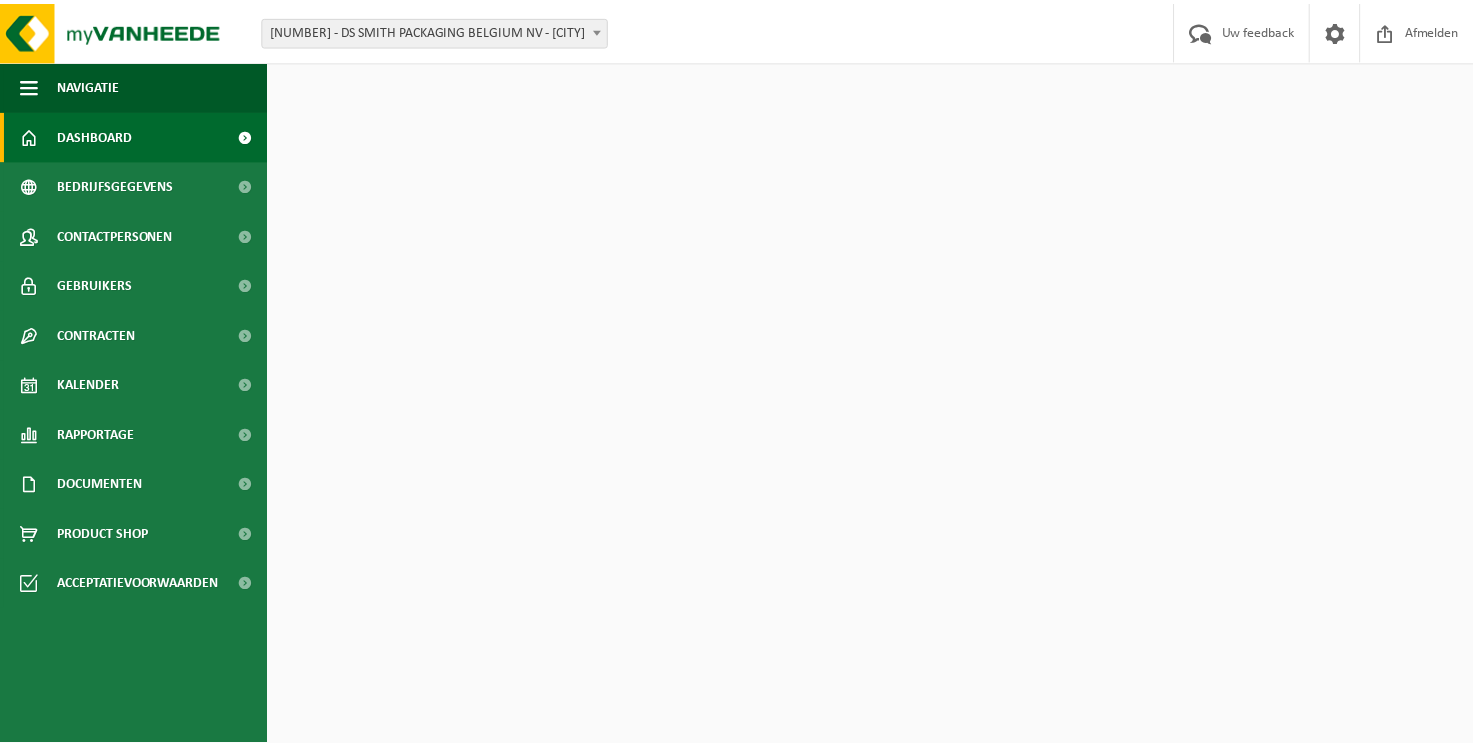scroll, scrollTop: 0, scrollLeft: 0, axis: both 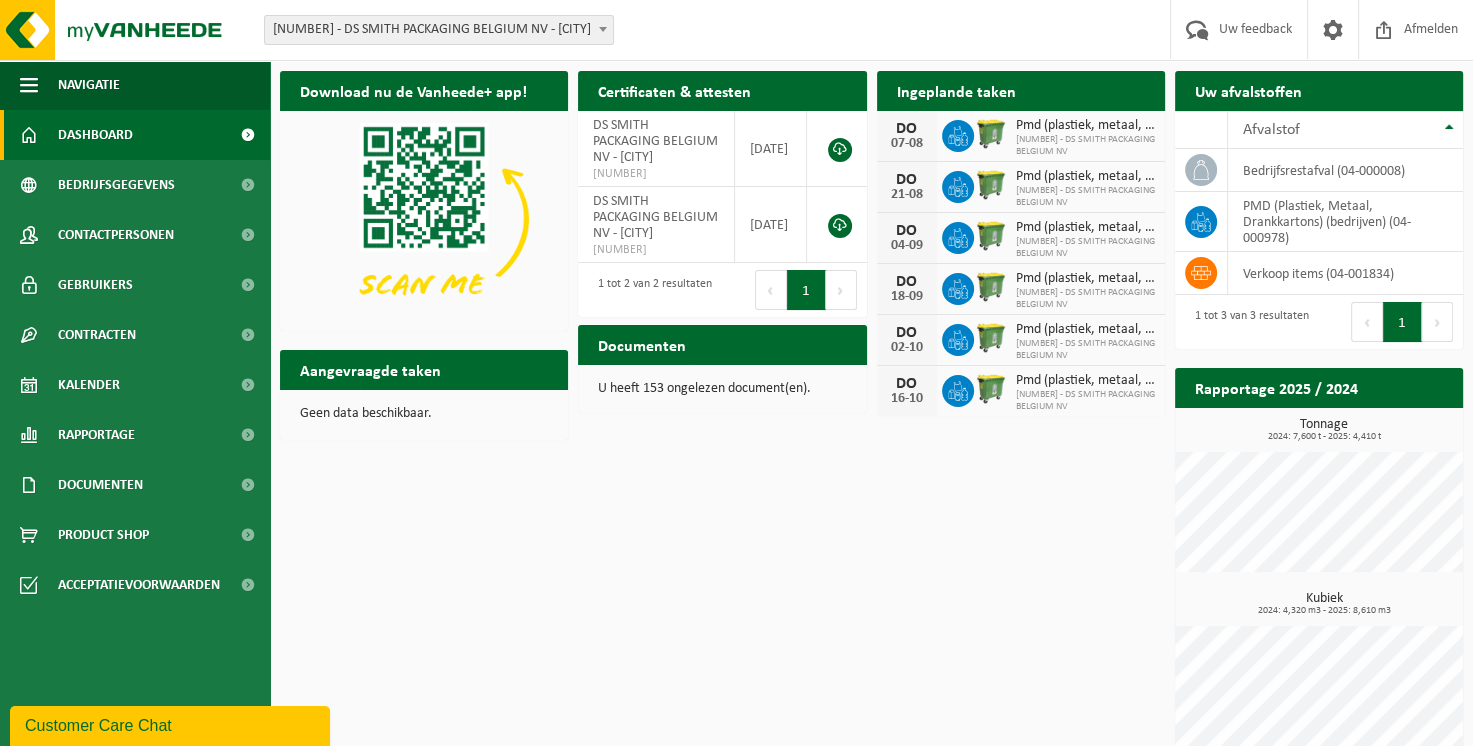 click on "Dashboard" at bounding box center [95, 135] 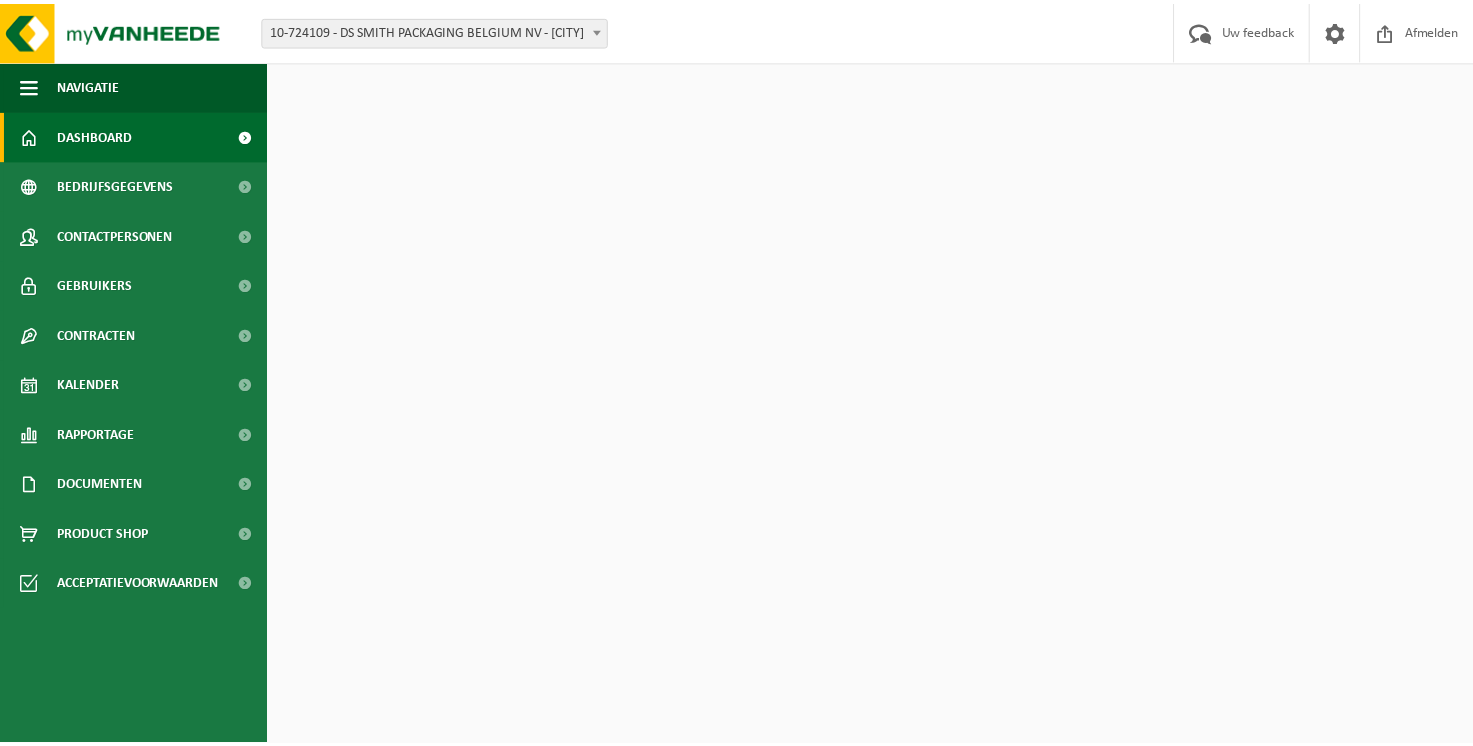 scroll, scrollTop: 0, scrollLeft: 0, axis: both 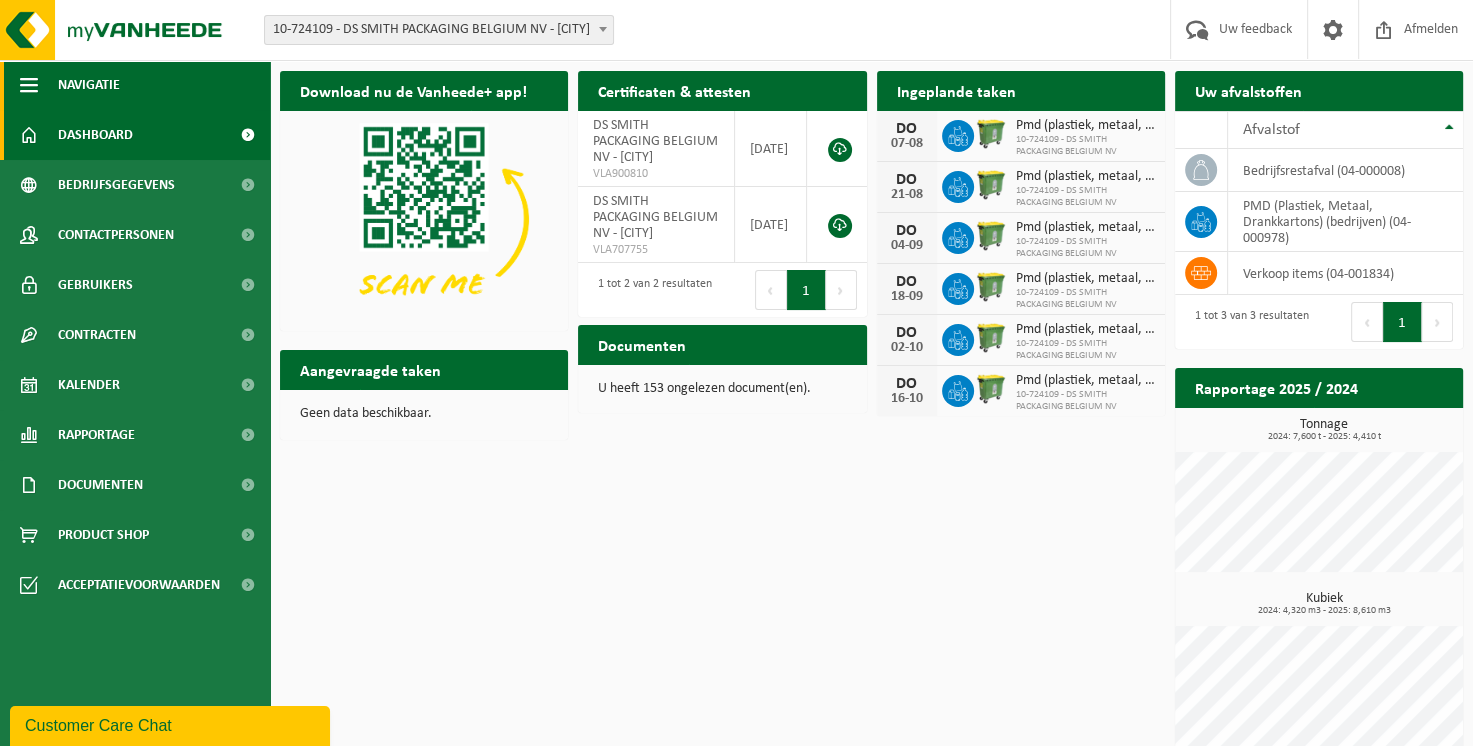 click on "Navigatie" at bounding box center [89, 85] 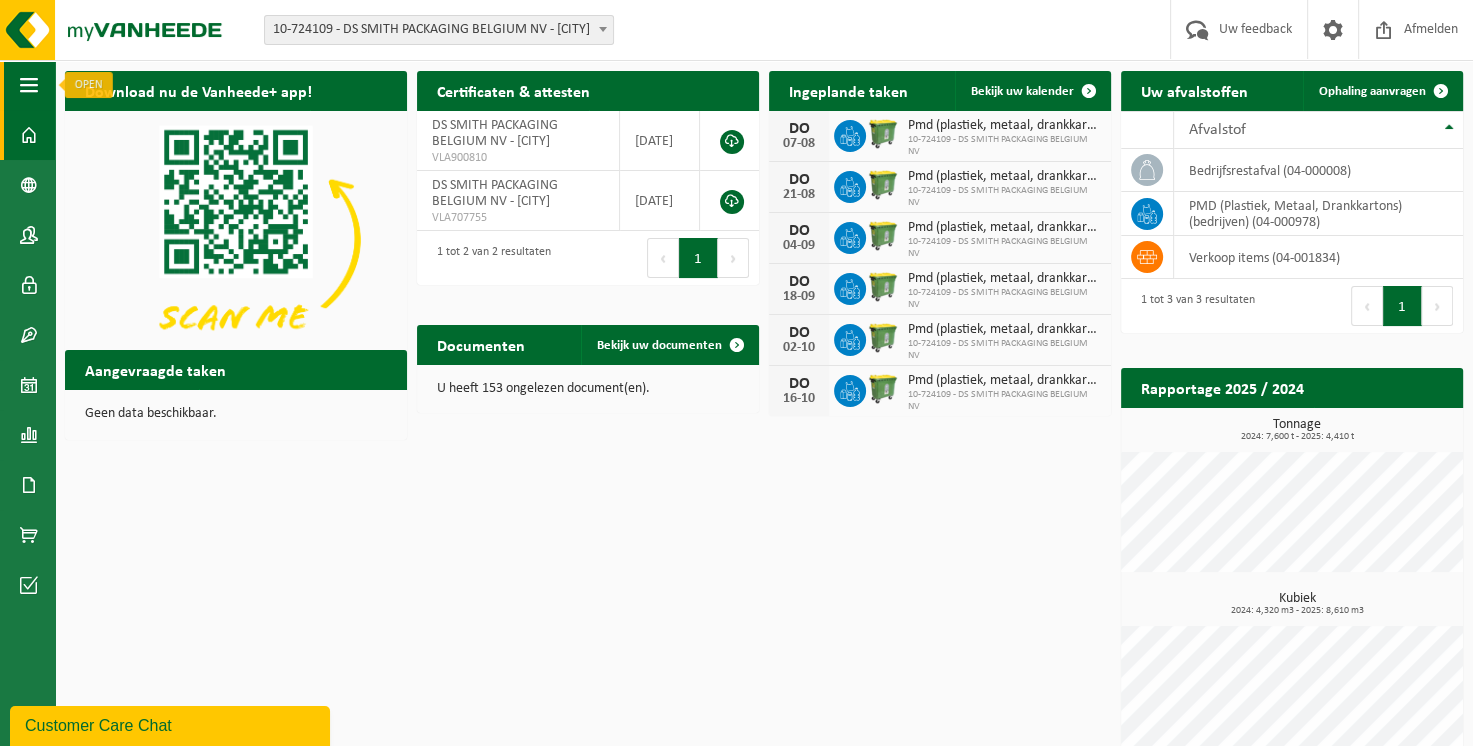 click at bounding box center [29, 85] 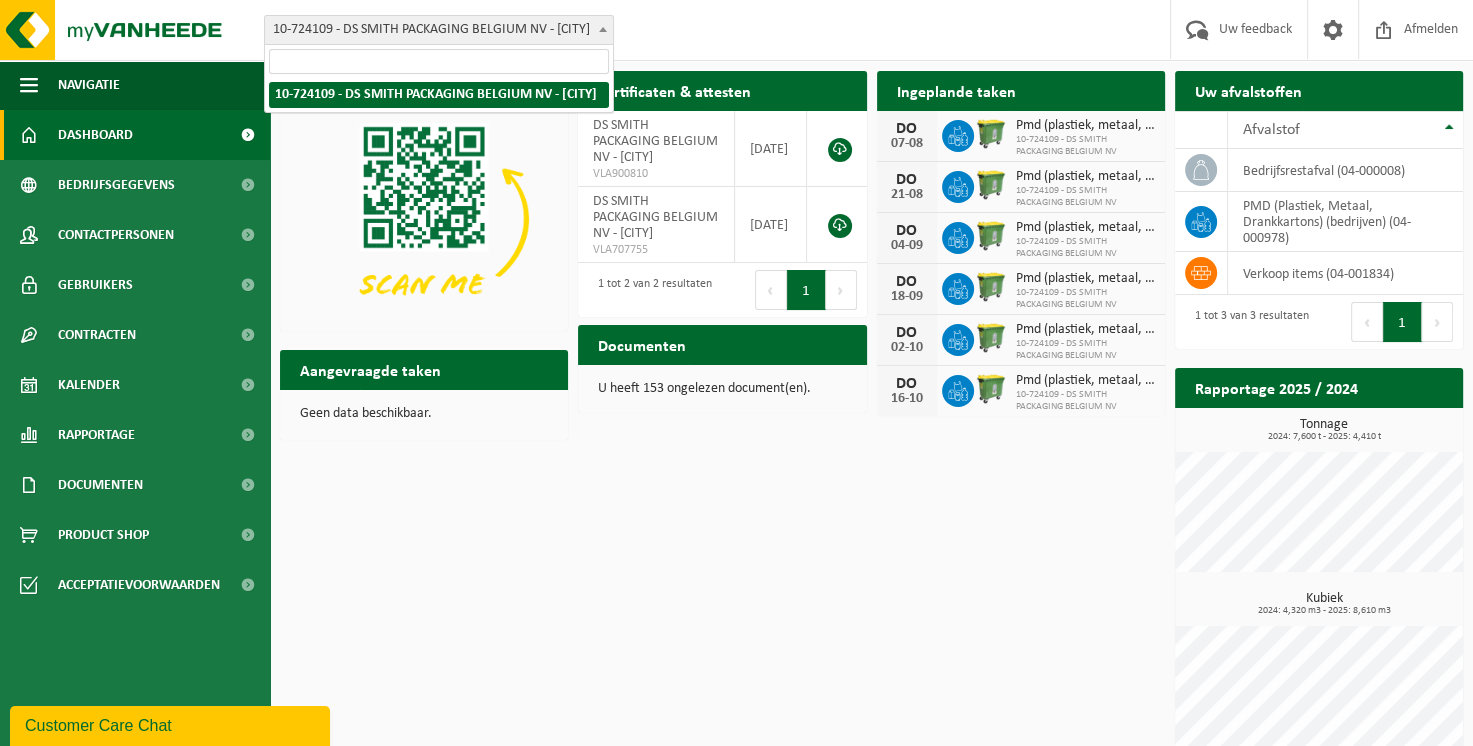 click on "[NUMBER] - DS SMITH PACKAGING BELGIUM NV - [CITY]" at bounding box center (439, 30) 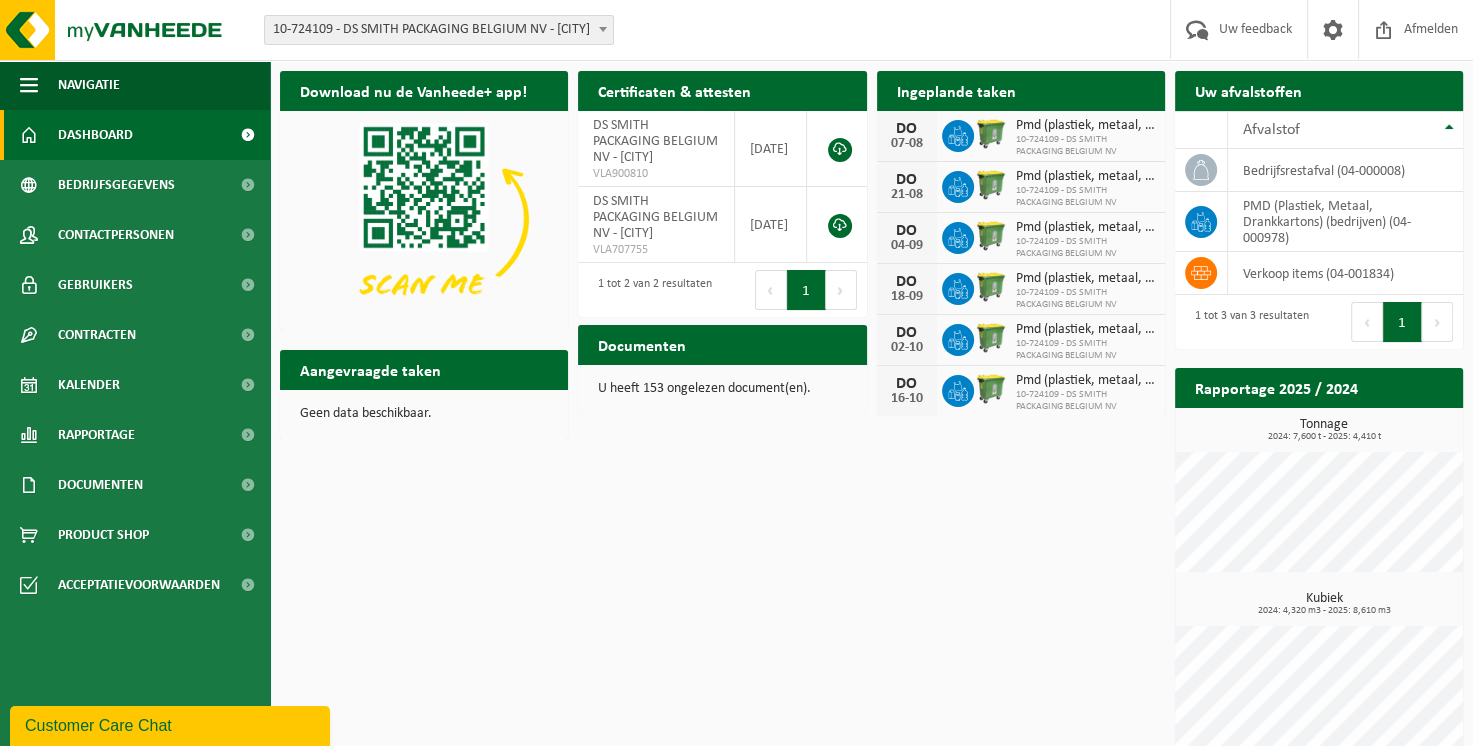 click on "Dashboard" at bounding box center (95, 135) 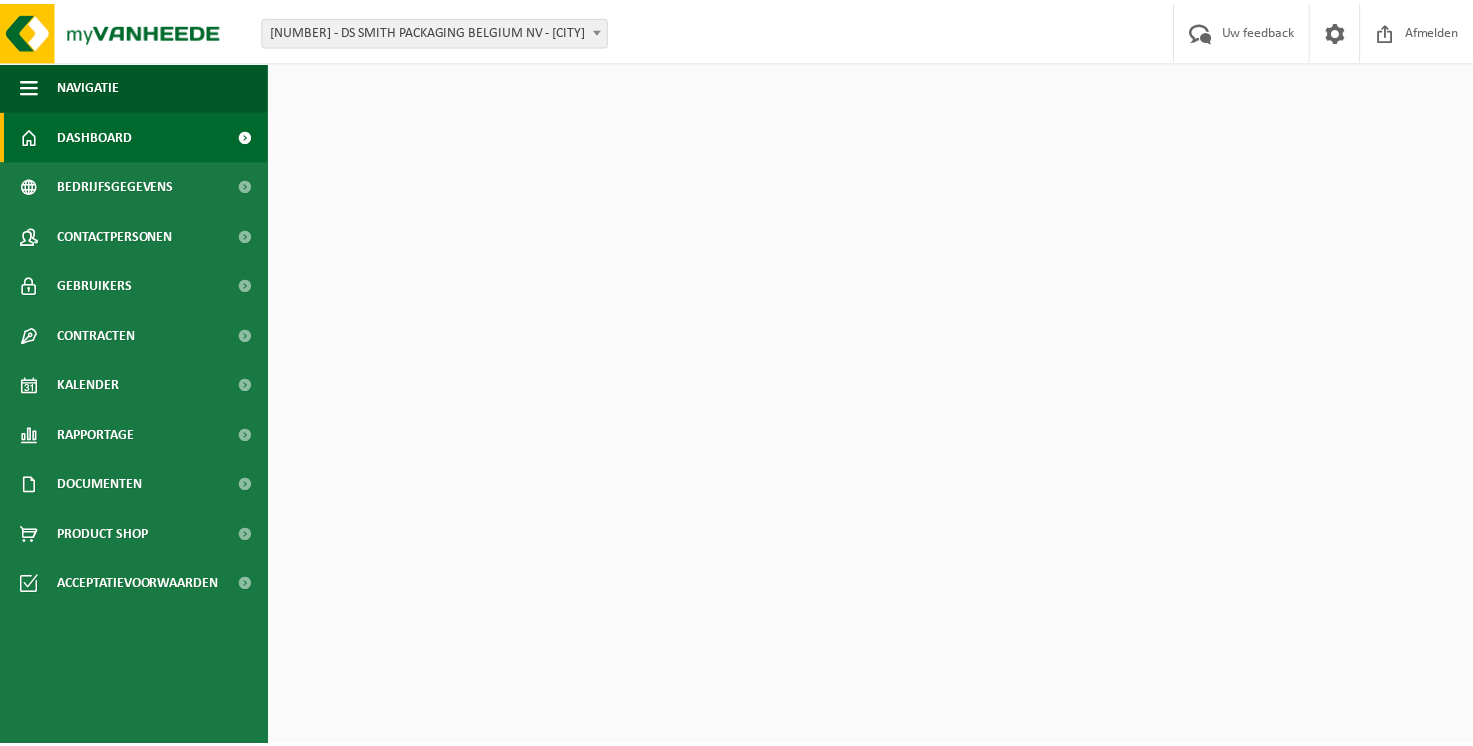 scroll, scrollTop: 0, scrollLeft: 0, axis: both 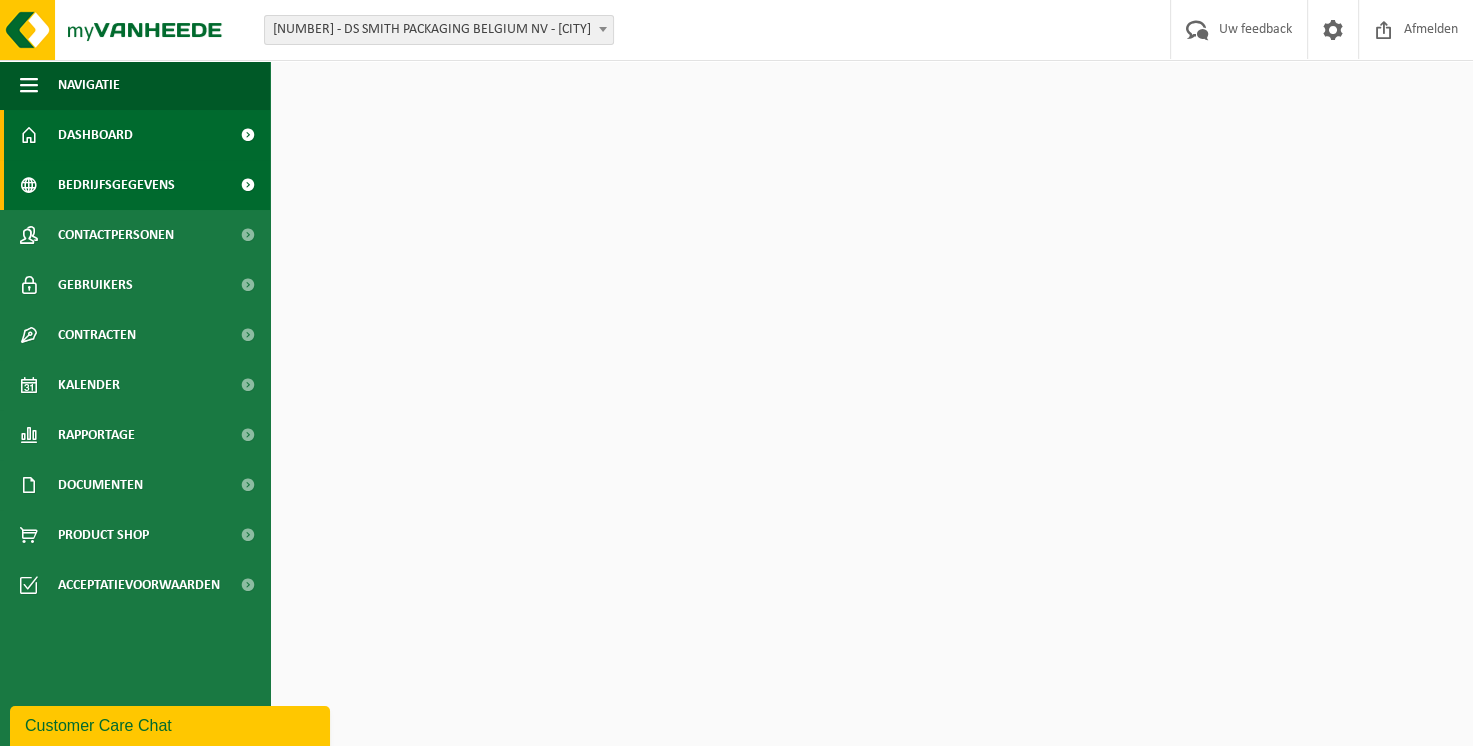 click on "Bedrijfsgegevens" at bounding box center [116, 185] 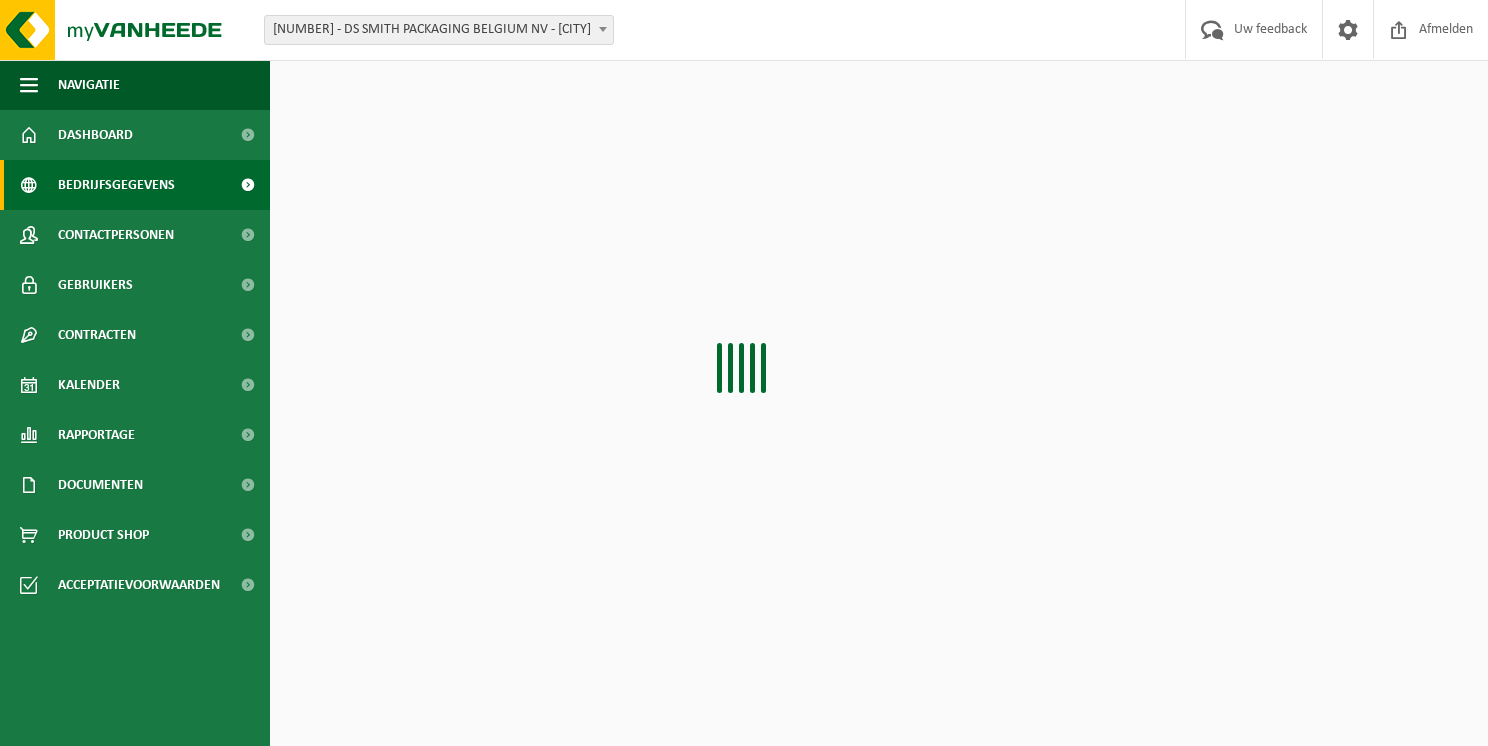 scroll, scrollTop: 0, scrollLeft: 0, axis: both 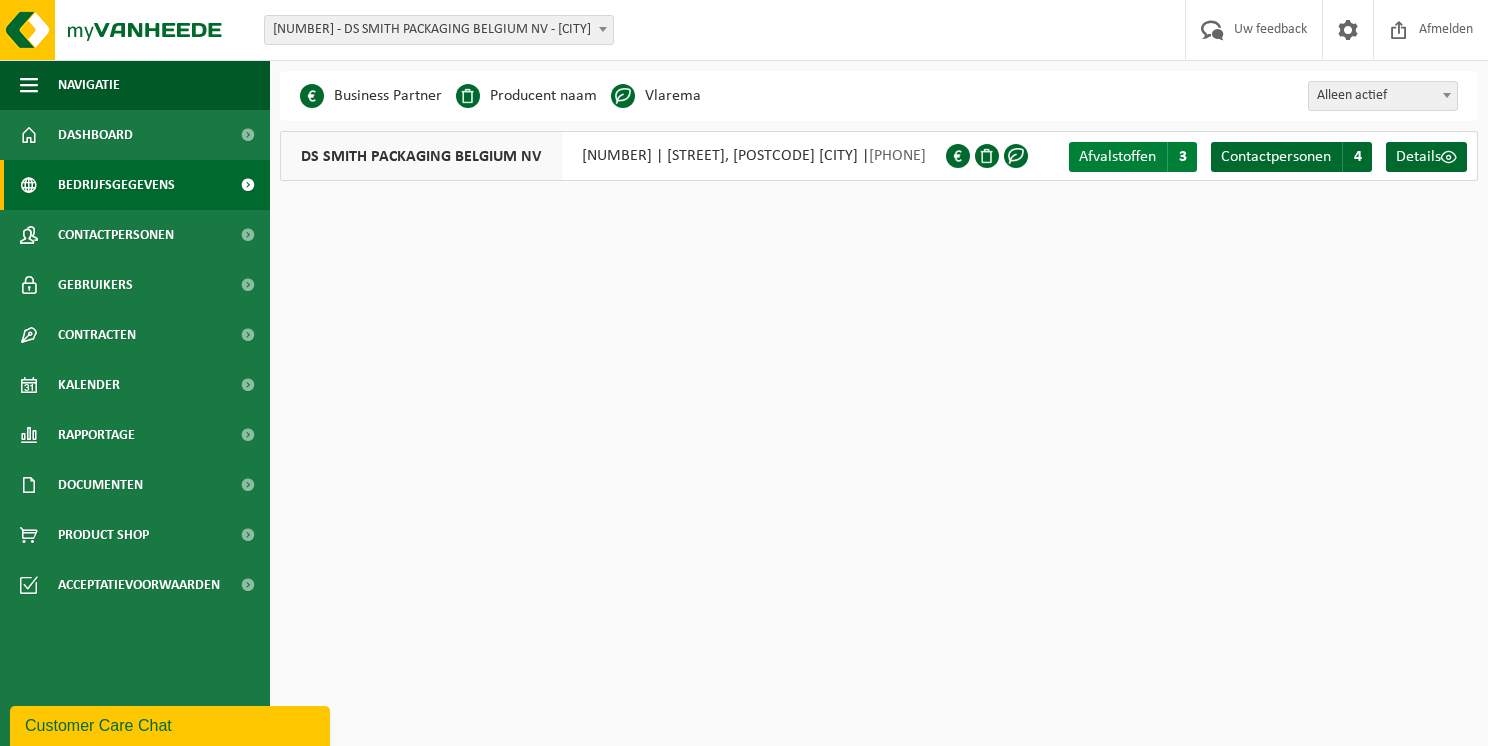 click on "Afvalstoffen" at bounding box center [1117, 157] 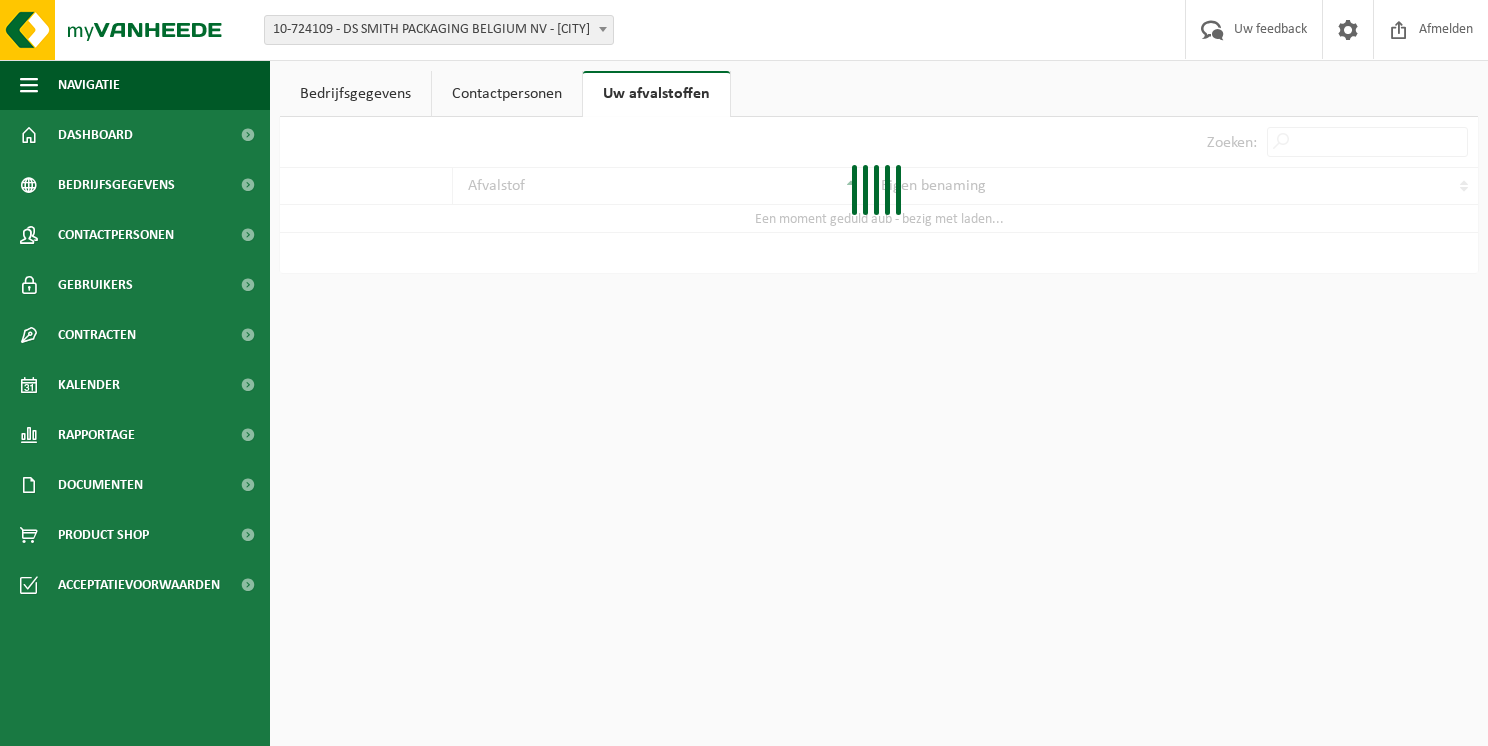 scroll, scrollTop: 0, scrollLeft: 0, axis: both 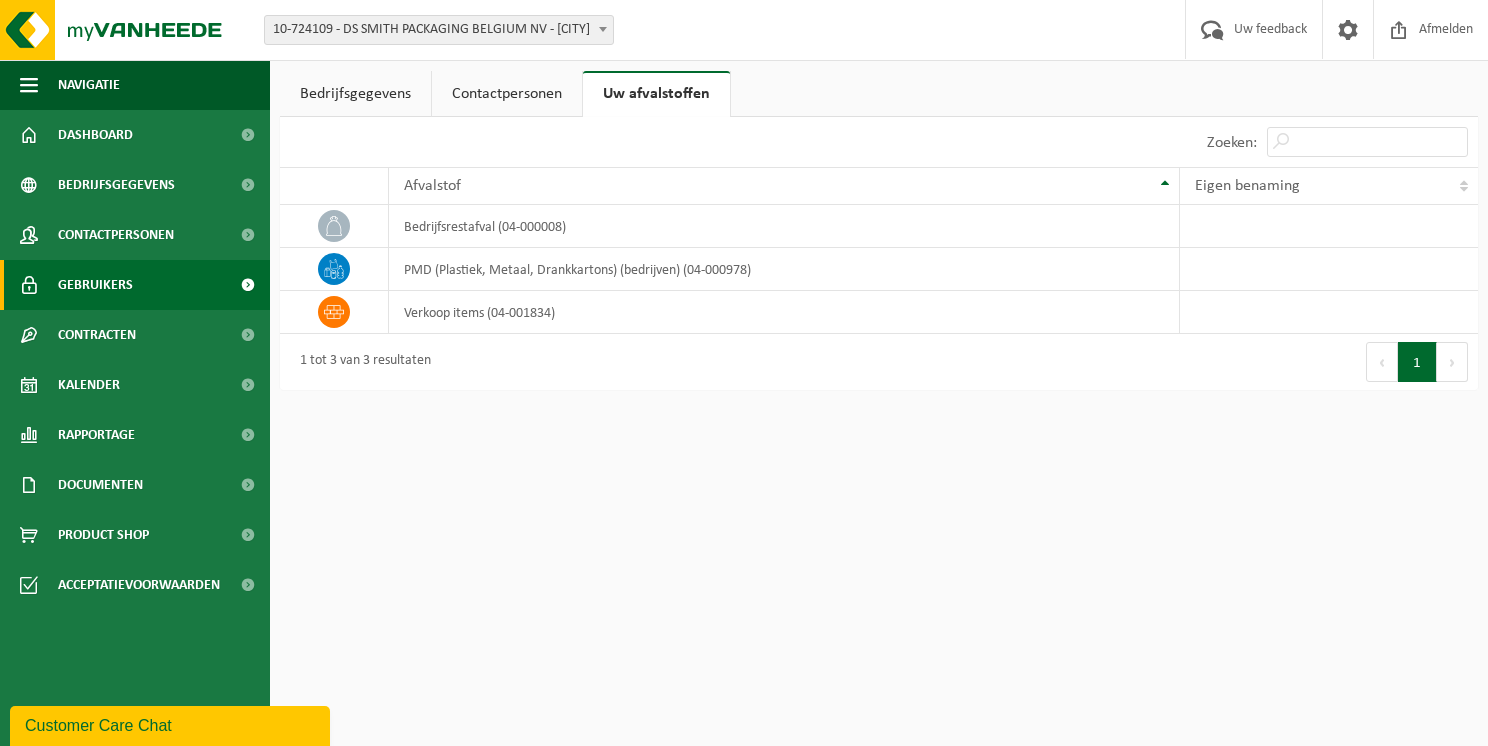 click on "Gebruikers" at bounding box center (95, 285) 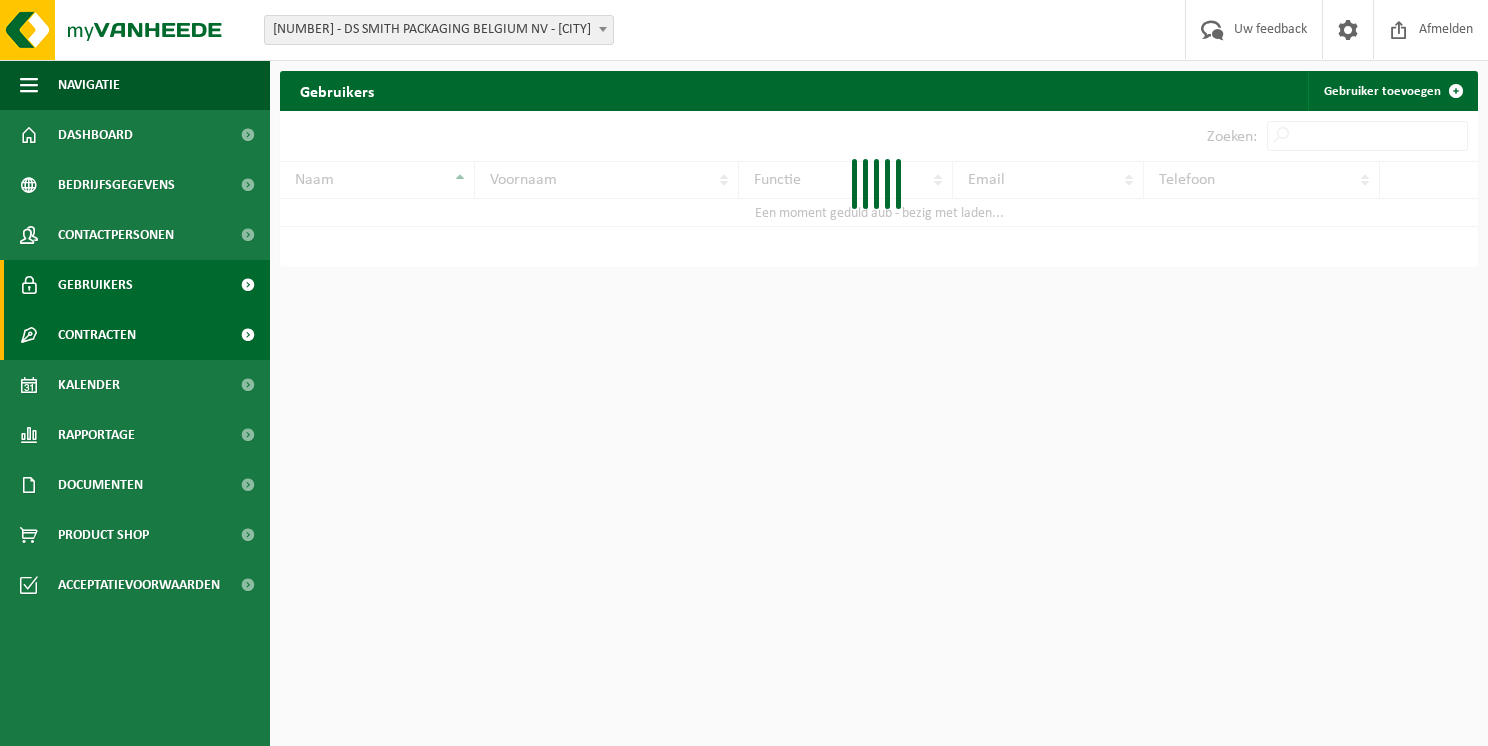 scroll, scrollTop: 0, scrollLeft: 0, axis: both 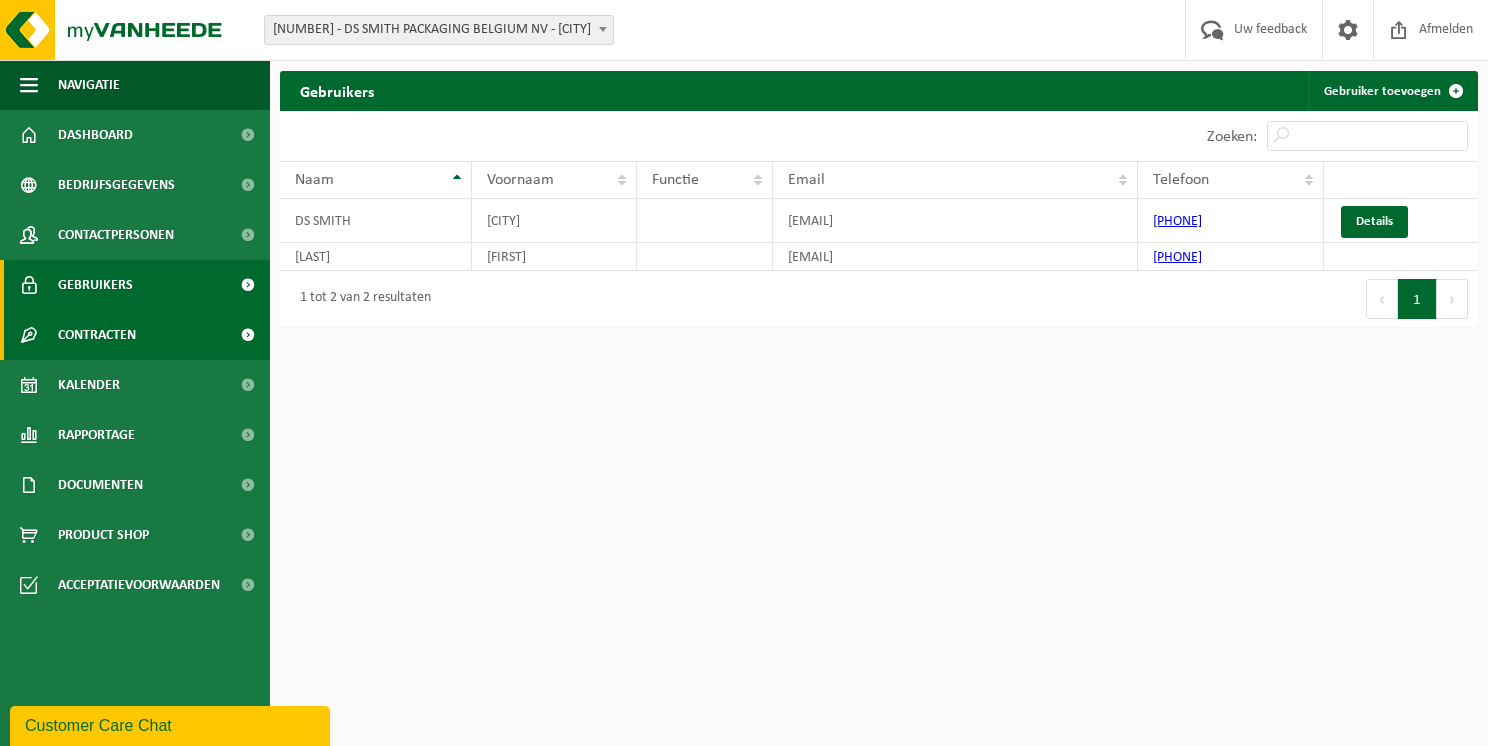 click on "Contracten" at bounding box center (97, 335) 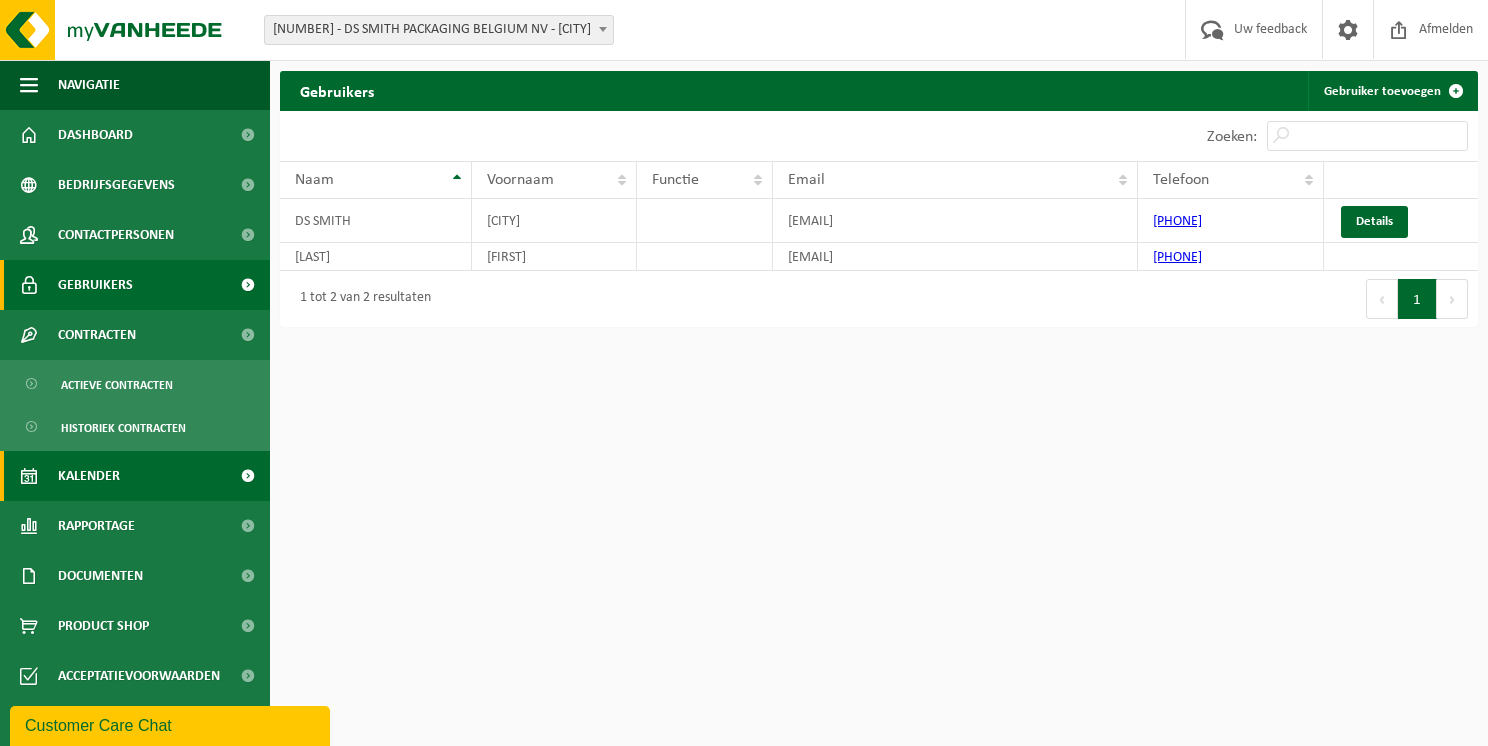 click on "Kalender" at bounding box center (89, 476) 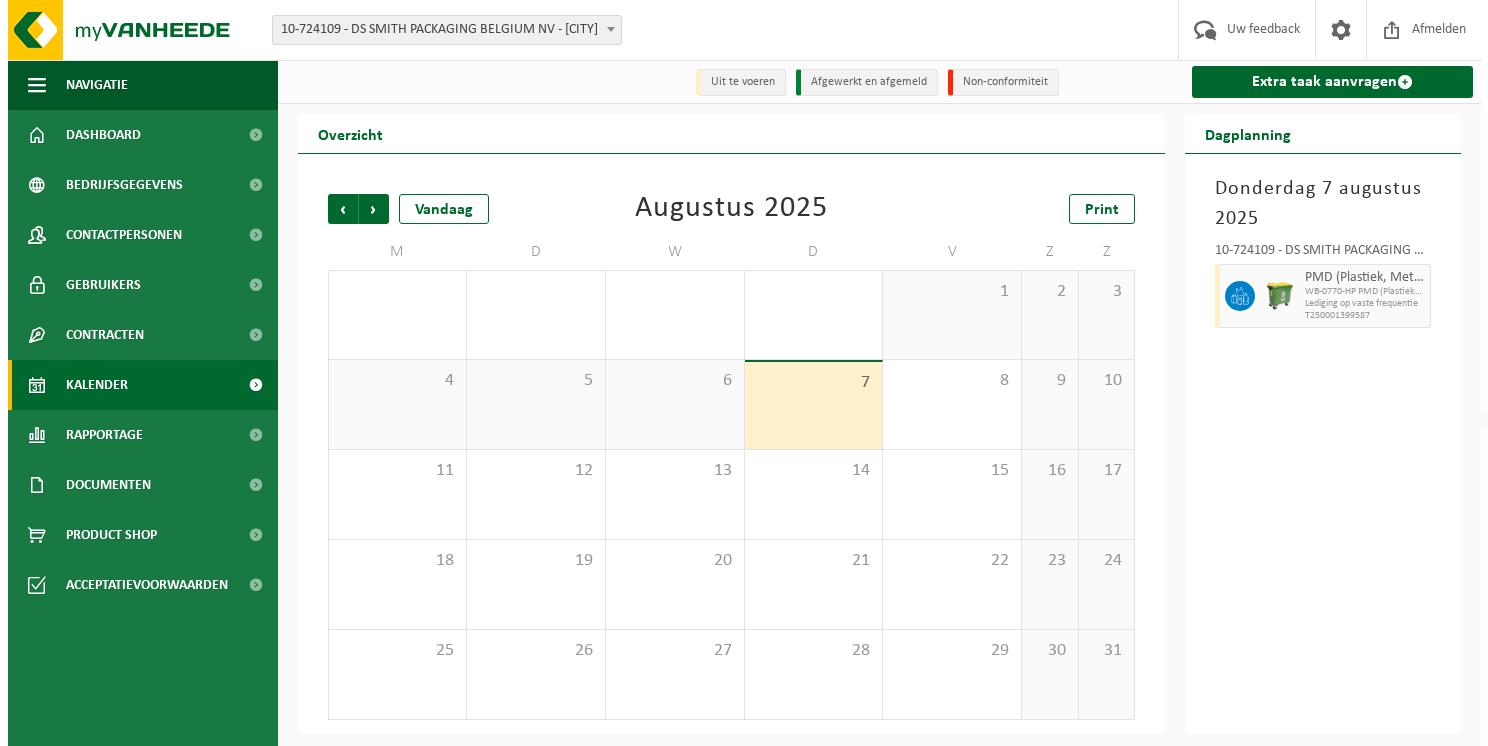 scroll, scrollTop: 0, scrollLeft: 0, axis: both 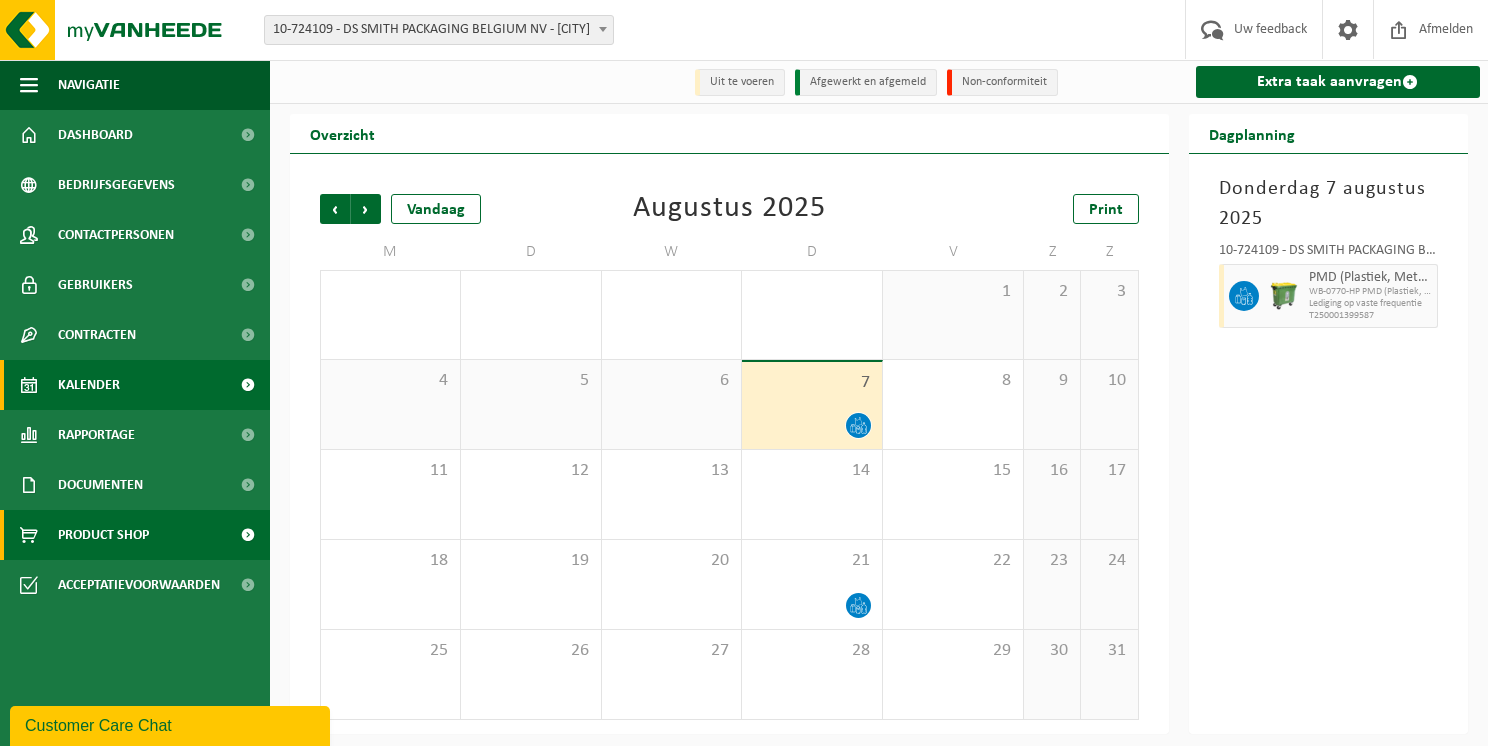 click on "Product Shop" at bounding box center [103, 535] 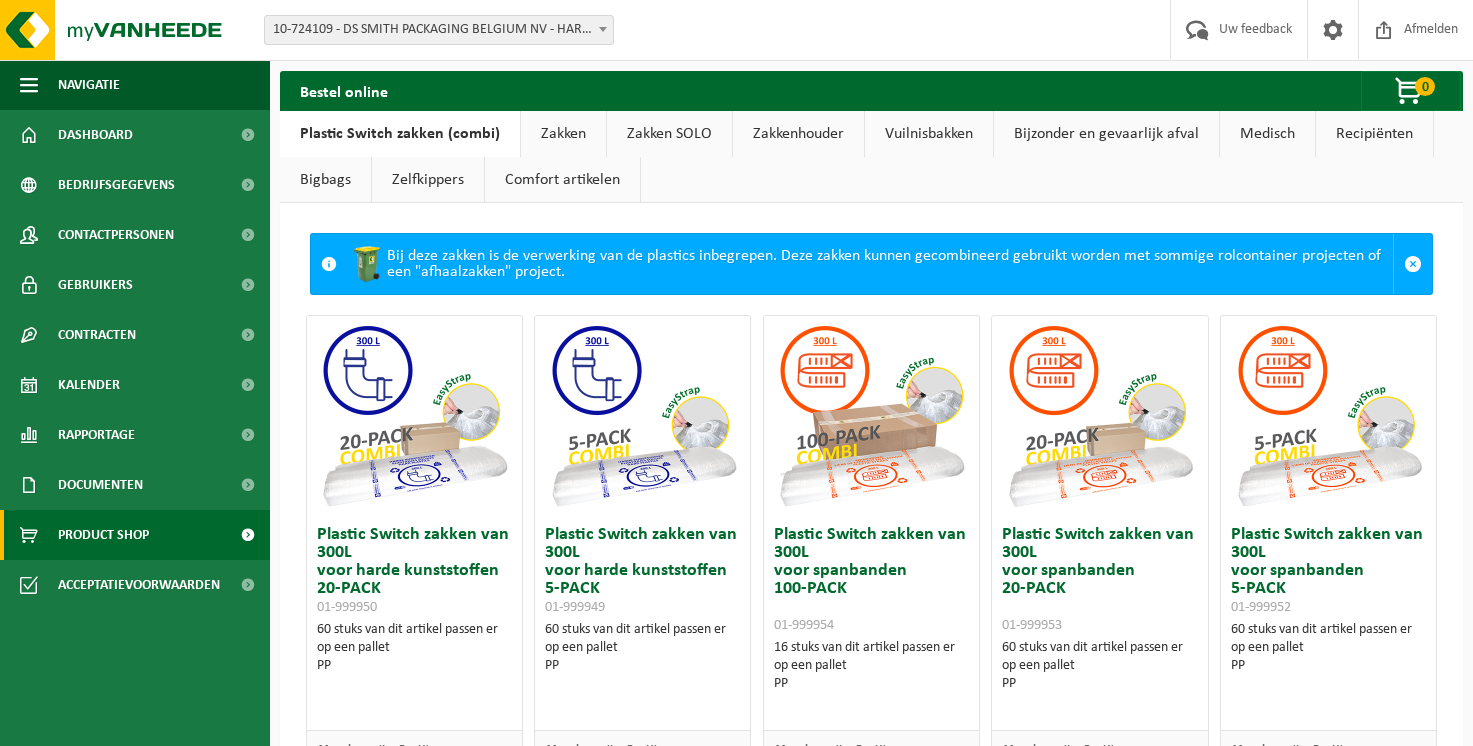 scroll, scrollTop: 0, scrollLeft: 0, axis: both 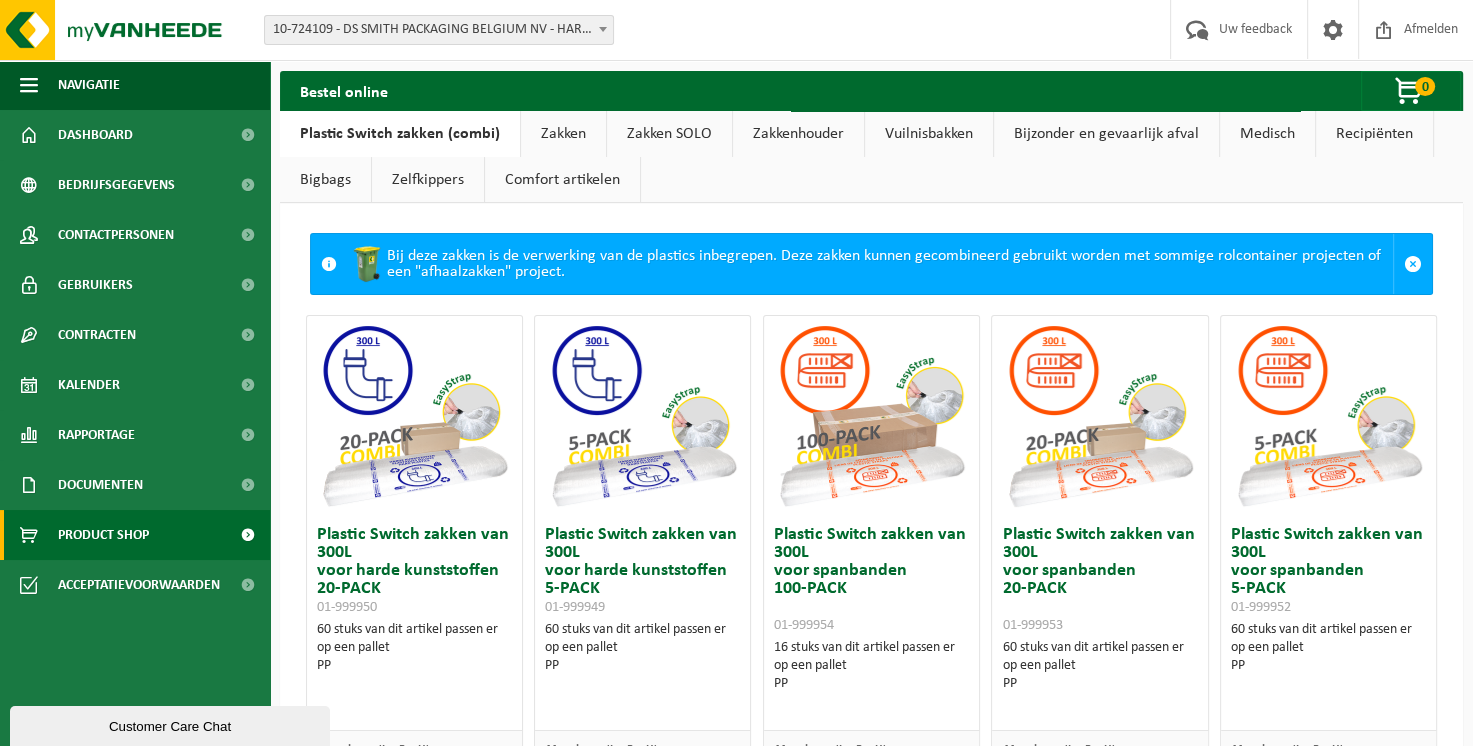 click on "Zakken SOLO" at bounding box center [669, 134] 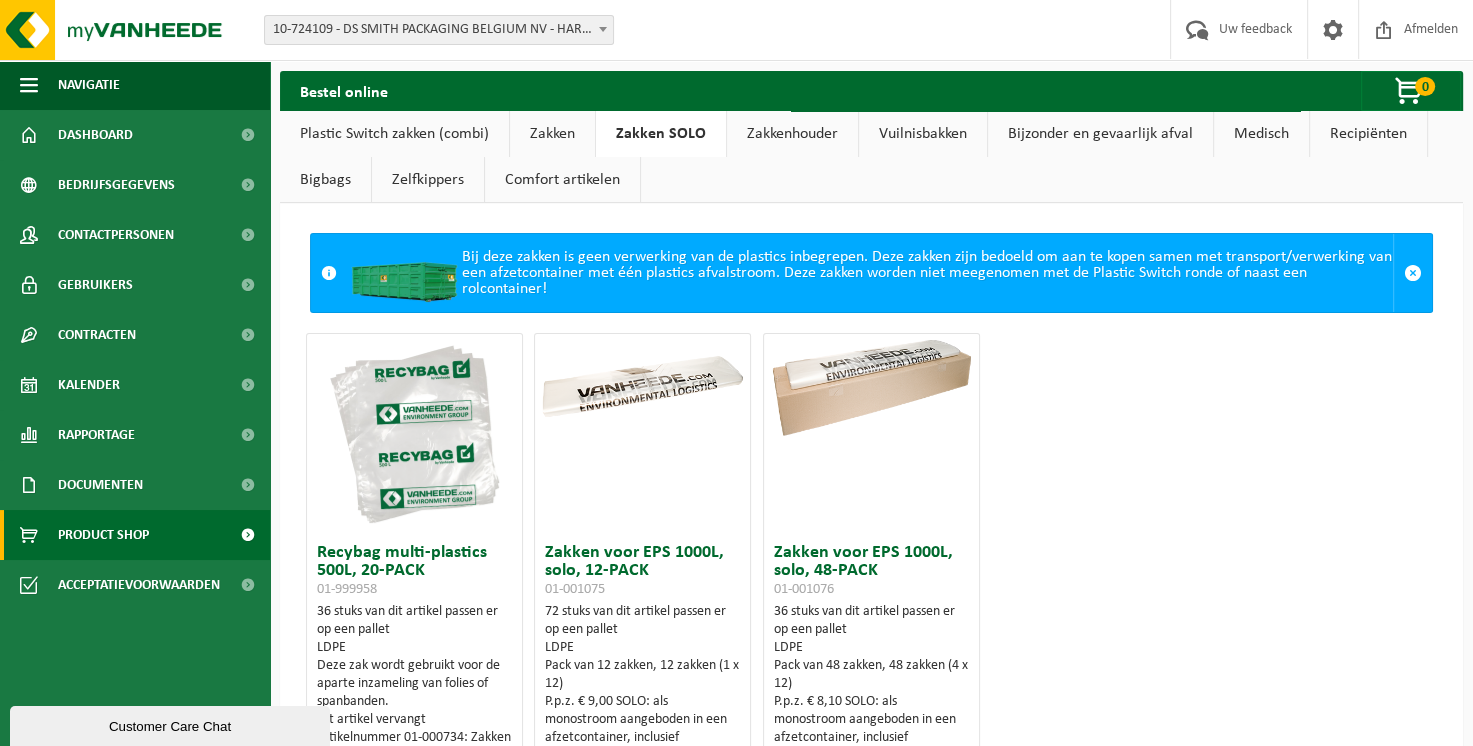 click on "Vuilnisbakken" at bounding box center (923, 134) 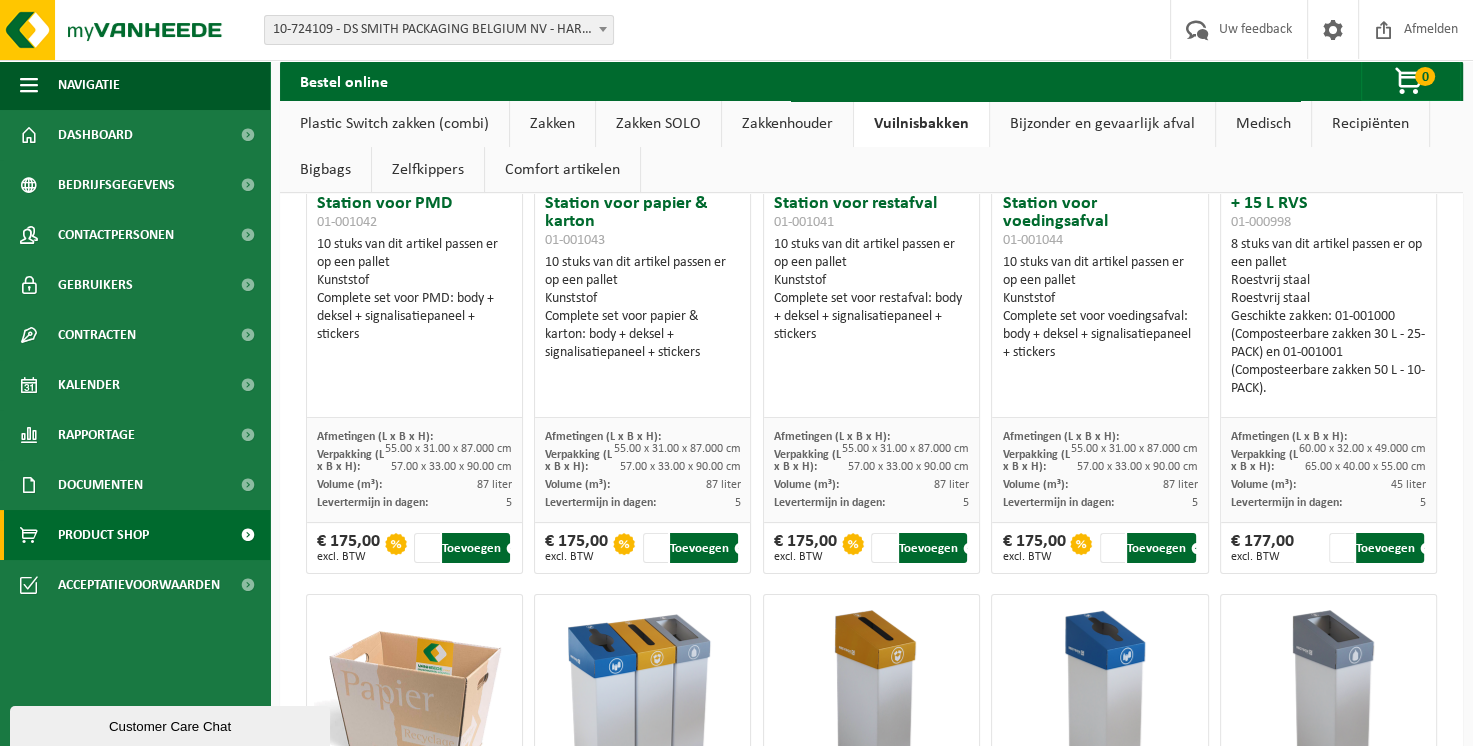 scroll, scrollTop: 0, scrollLeft: 0, axis: both 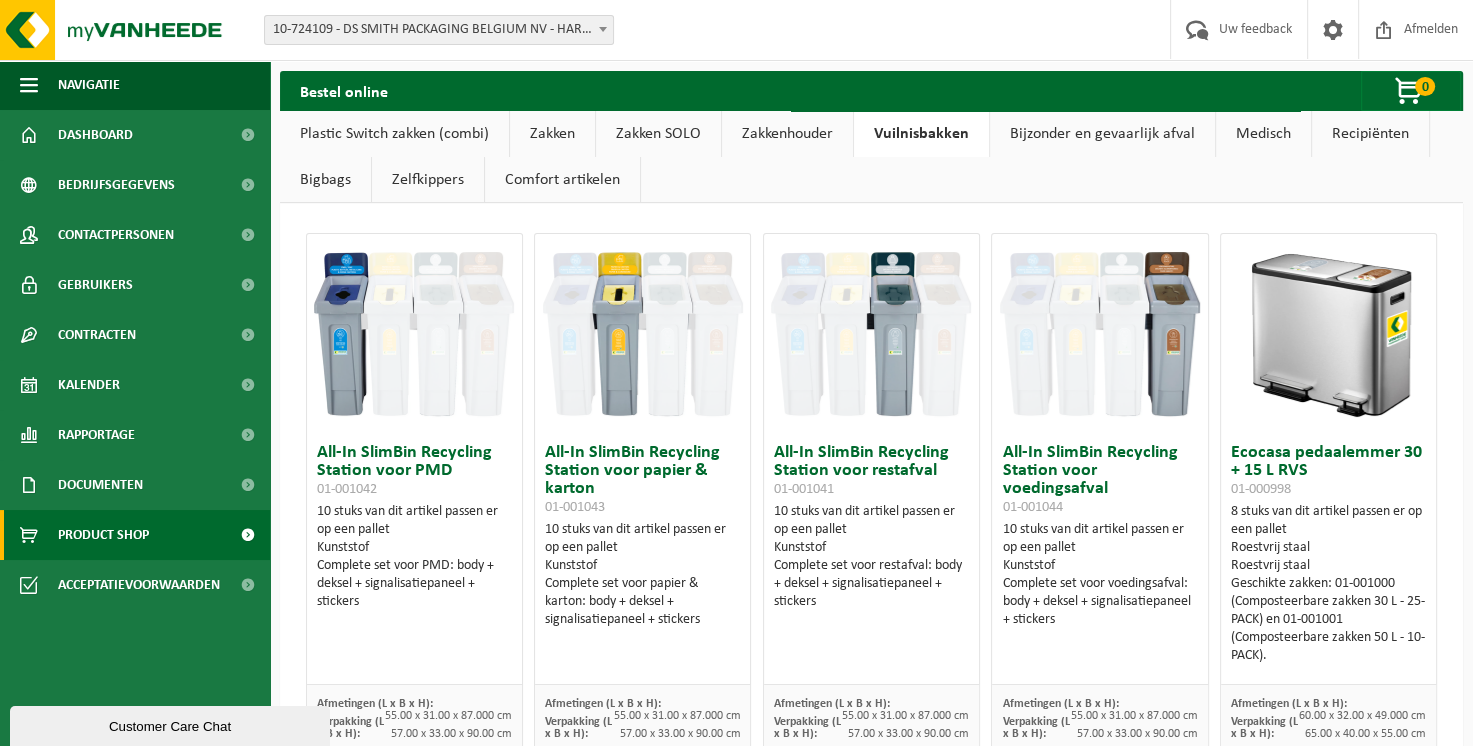click on "Recipiënten" at bounding box center [1370, 134] 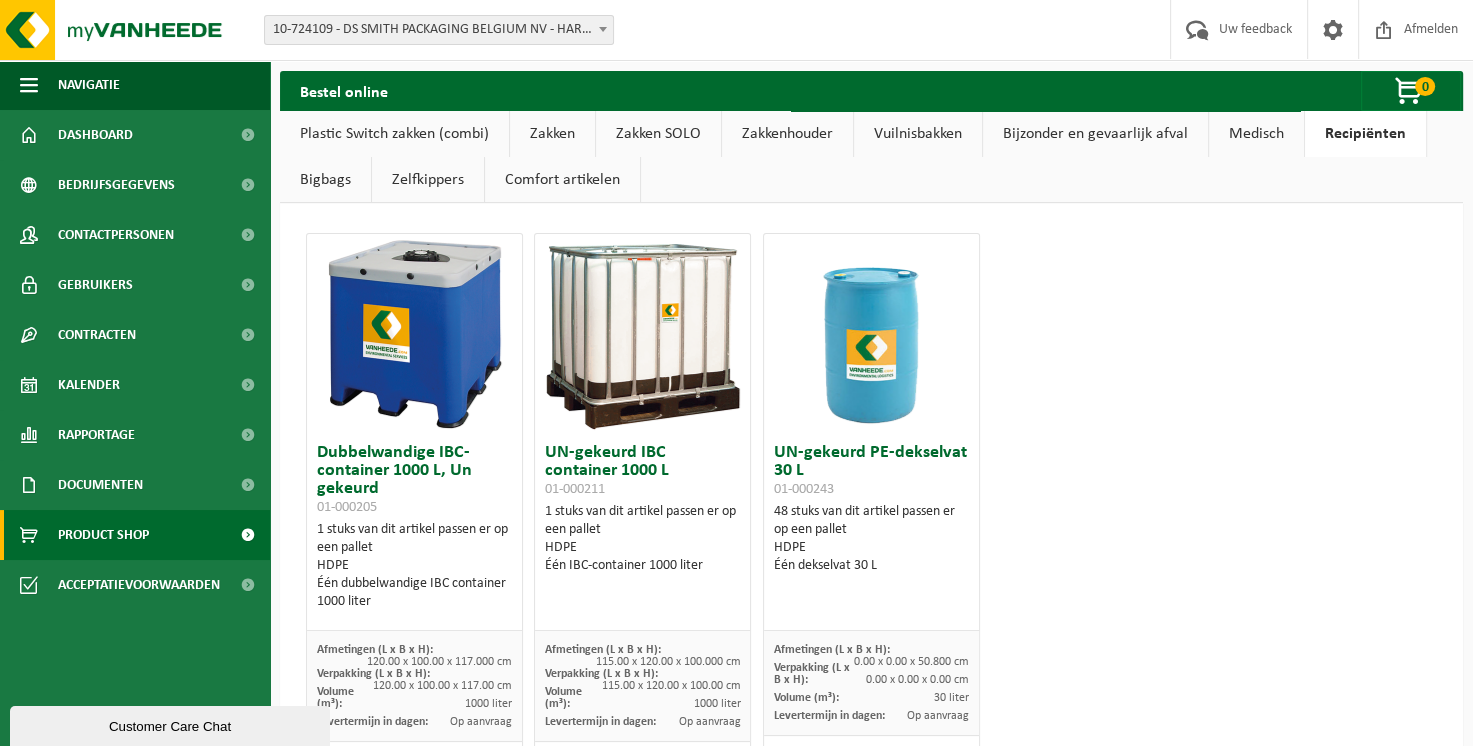 click on "Medisch" at bounding box center (1256, 134) 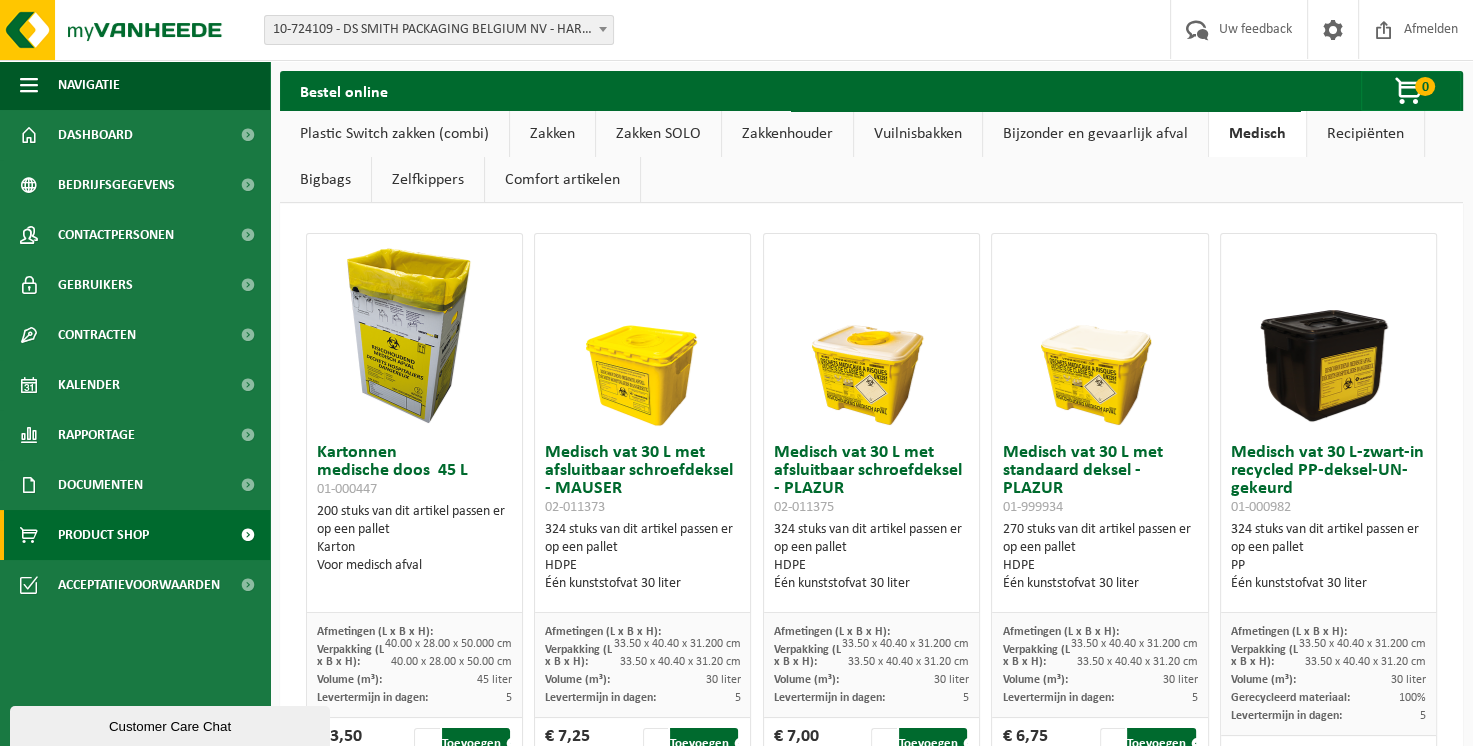 click on "Bijzonder en gevaarlijk afval" at bounding box center (1095, 134) 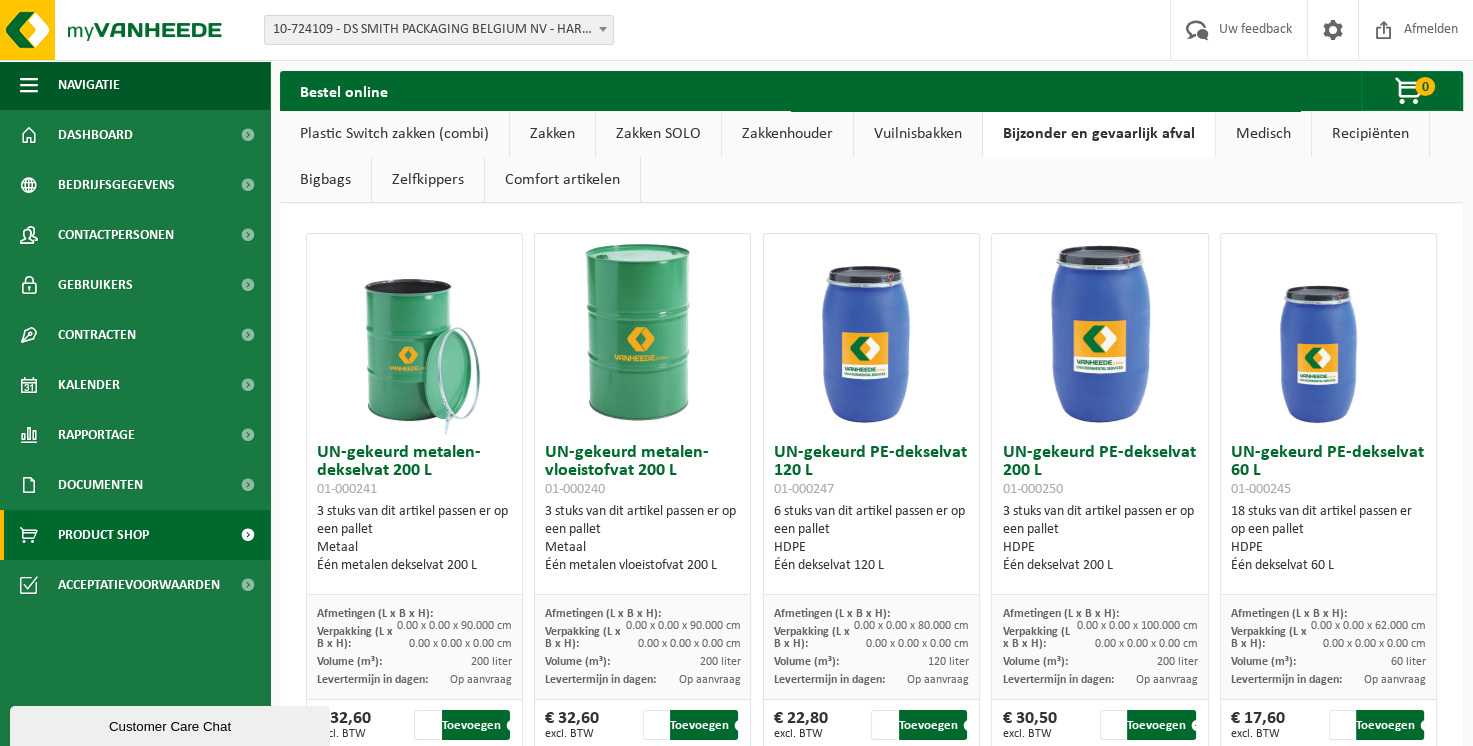 click on "Zakkenhouder" at bounding box center (787, 134) 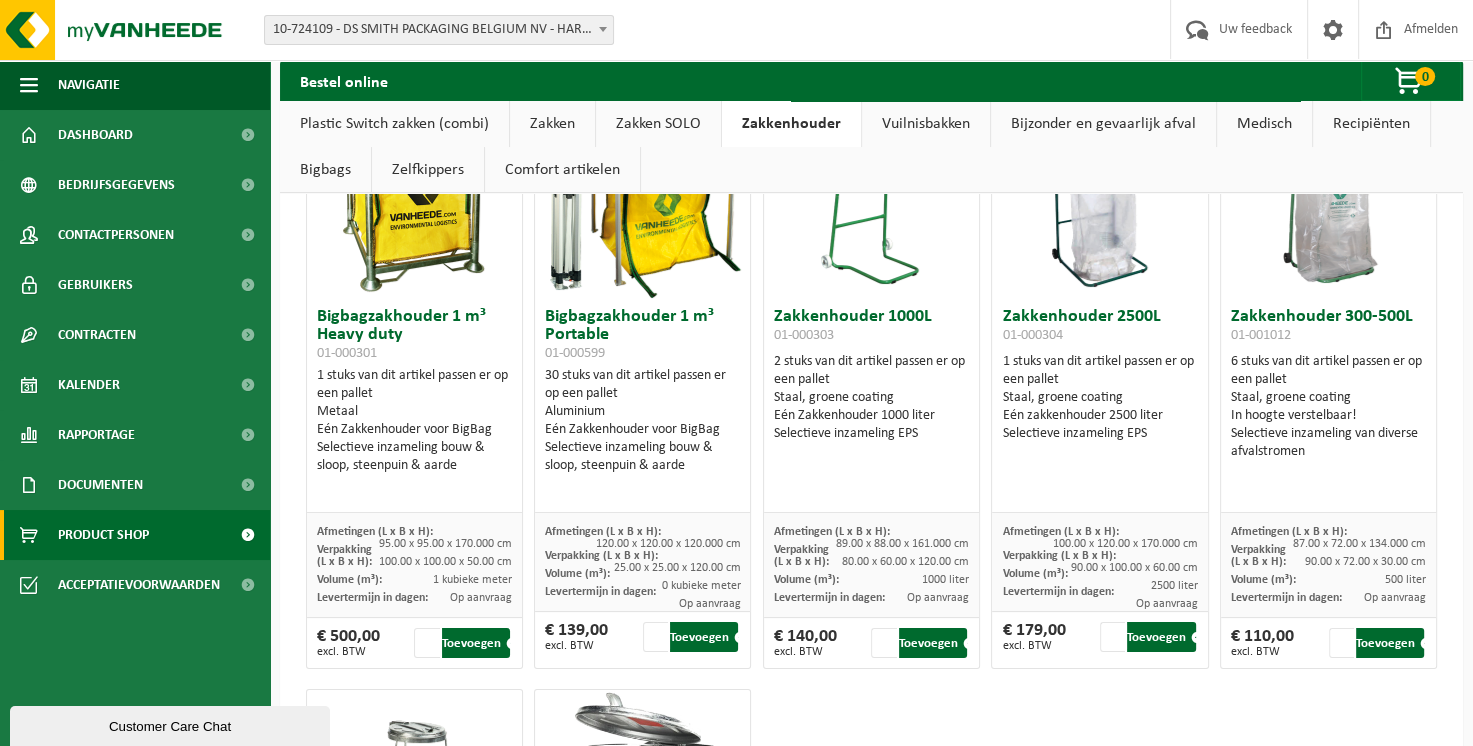 scroll, scrollTop: 266, scrollLeft: 0, axis: vertical 